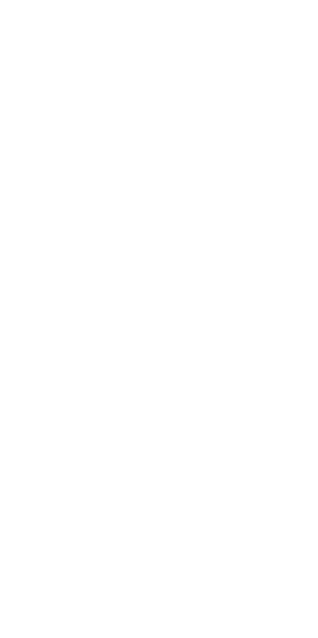 scroll, scrollTop: 0, scrollLeft: 0, axis: both 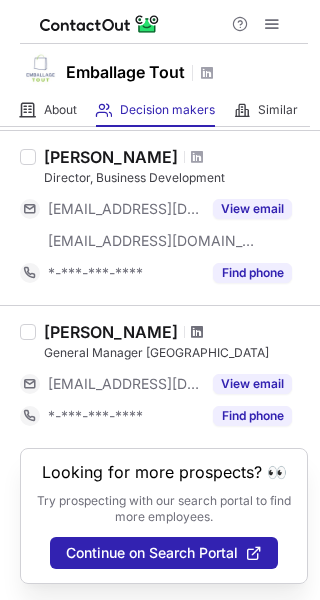 click at bounding box center [197, 332] 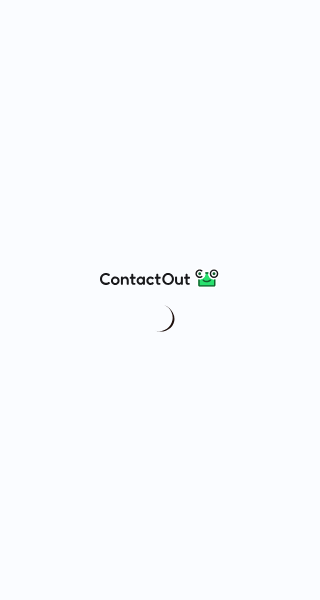 scroll, scrollTop: 0, scrollLeft: 0, axis: both 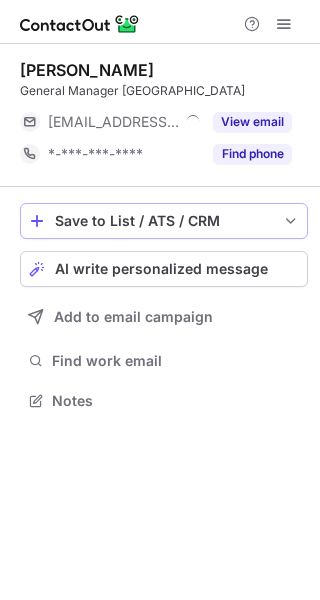 drag, startPoint x: 249, startPoint y: 115, endPoint x: 206, endPoint y: 216, distance: 109.77249 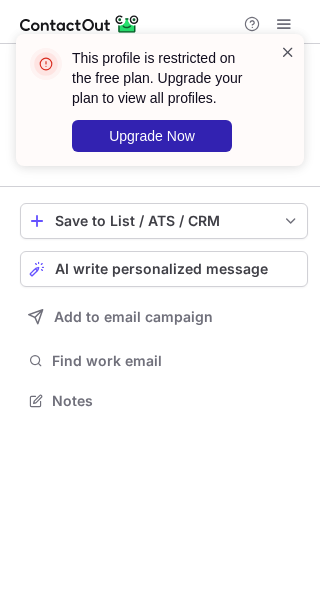 click at bounding box center (288, 52) 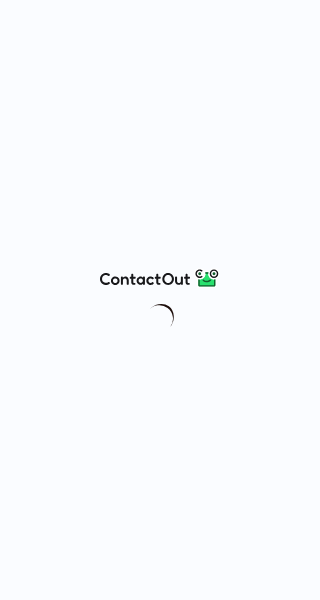 scroll, scrollTop: 0, scrollLeft: 0, axis: both 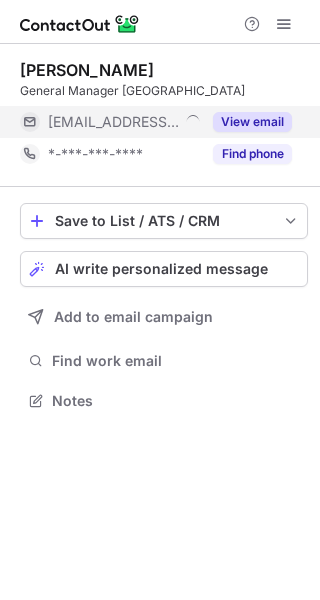 click on "View email" at bounding box center (252, 122) 